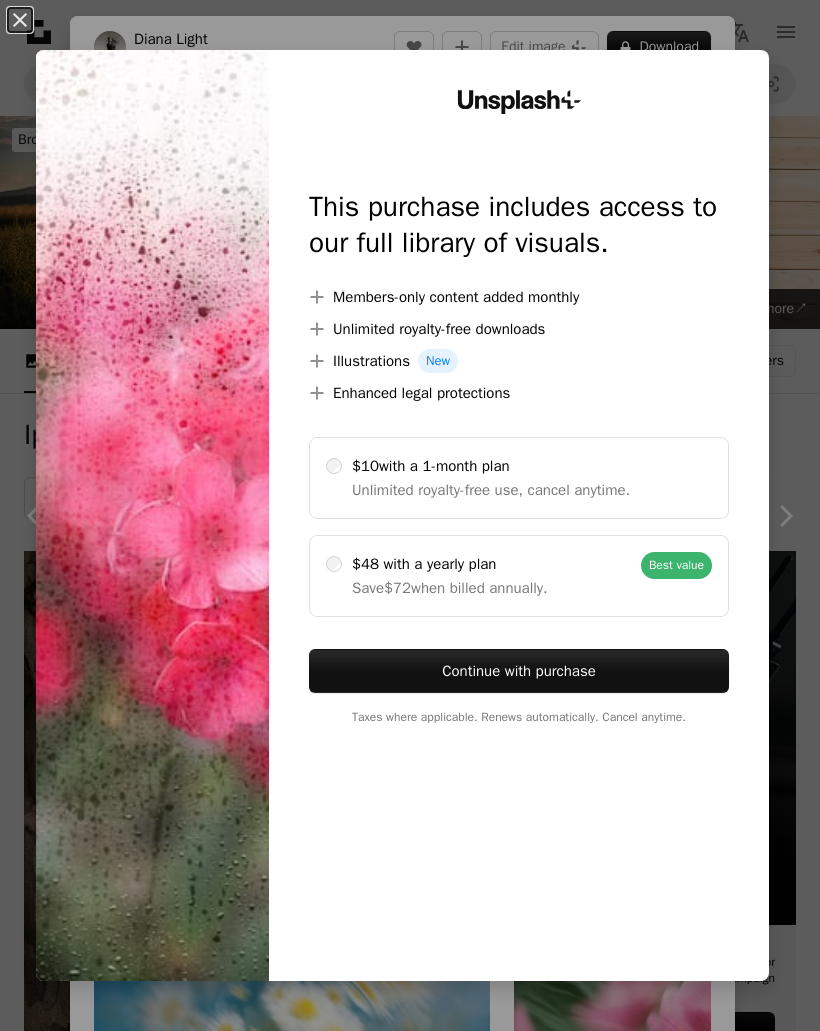 scroll, scrollTop: 8162, scrollLeft: 0, axis: vertical 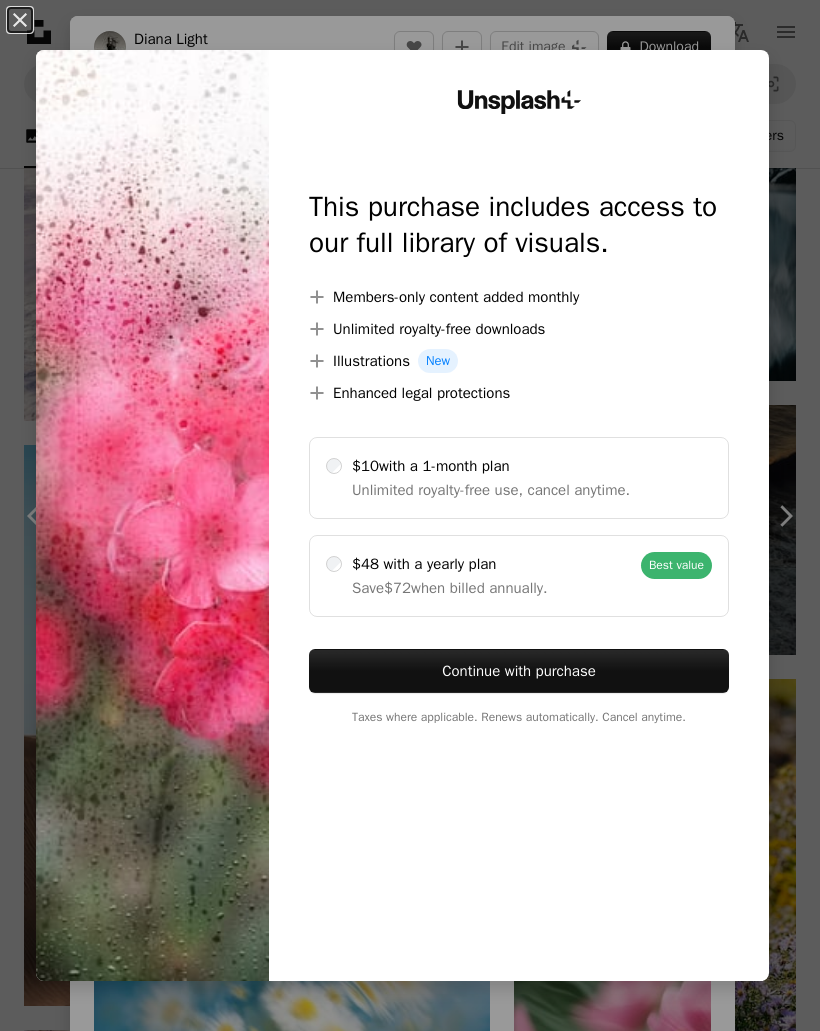 click at bounding box center [152, 515] 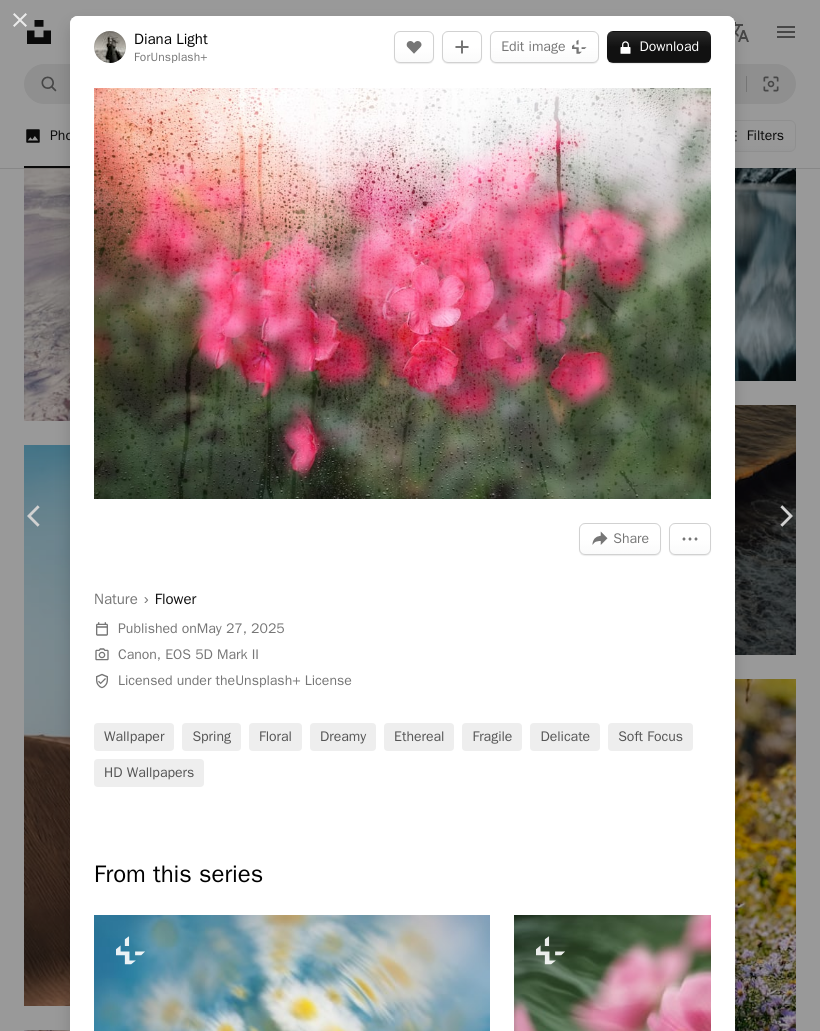 click on "An X shape" at bounding box center (20, 20) 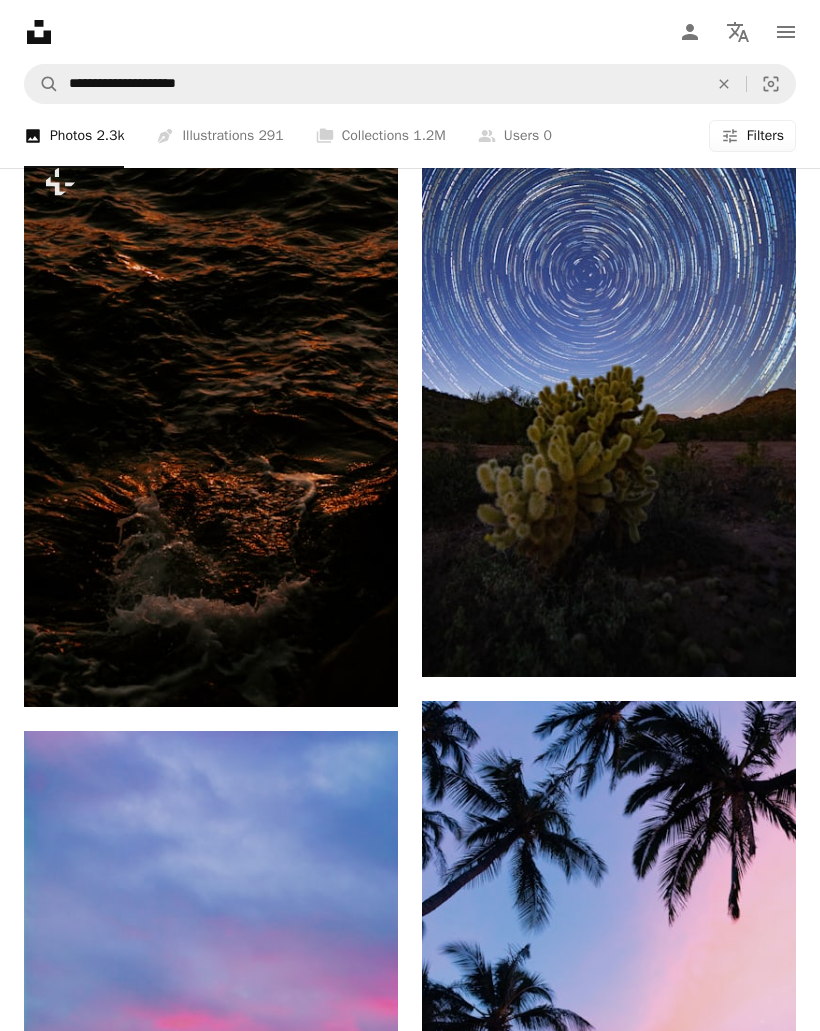 scroll, scrollTop: 10128, scrollLeft: 0, axis: vertical 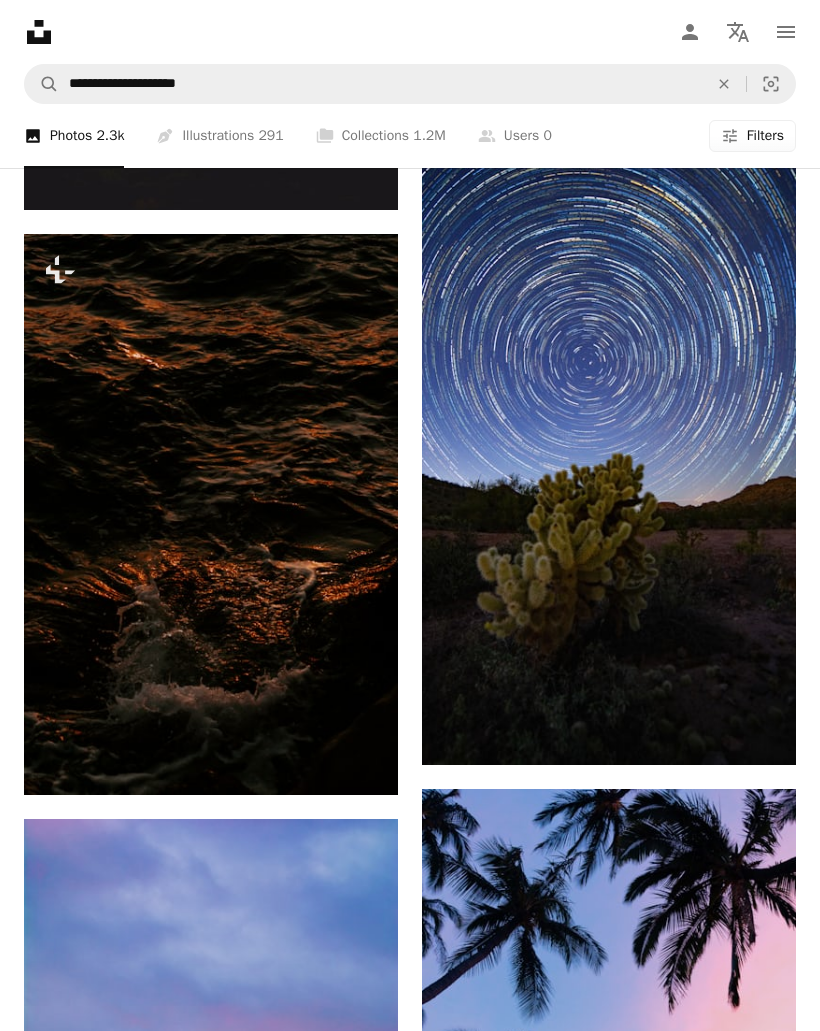 click at bounding box center [609, 432] 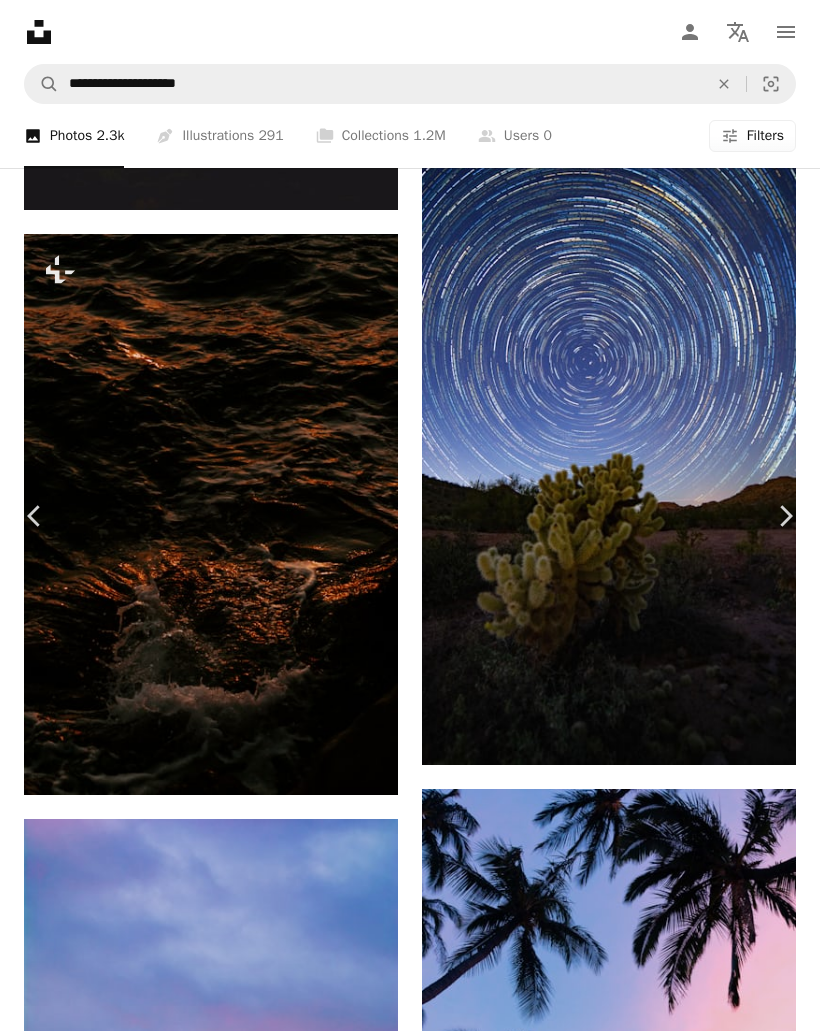 scroll, scrollTop: 3394, scrollLeft: 0, axis: vertical 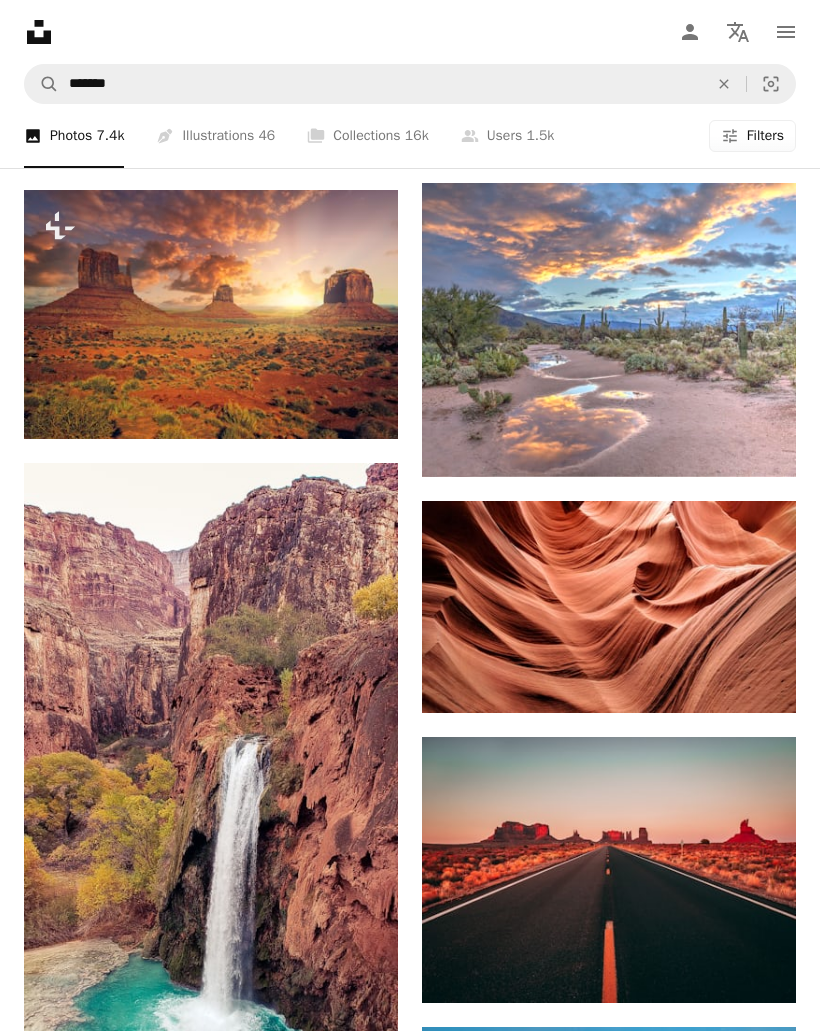 click at bounding box center [609, 330] 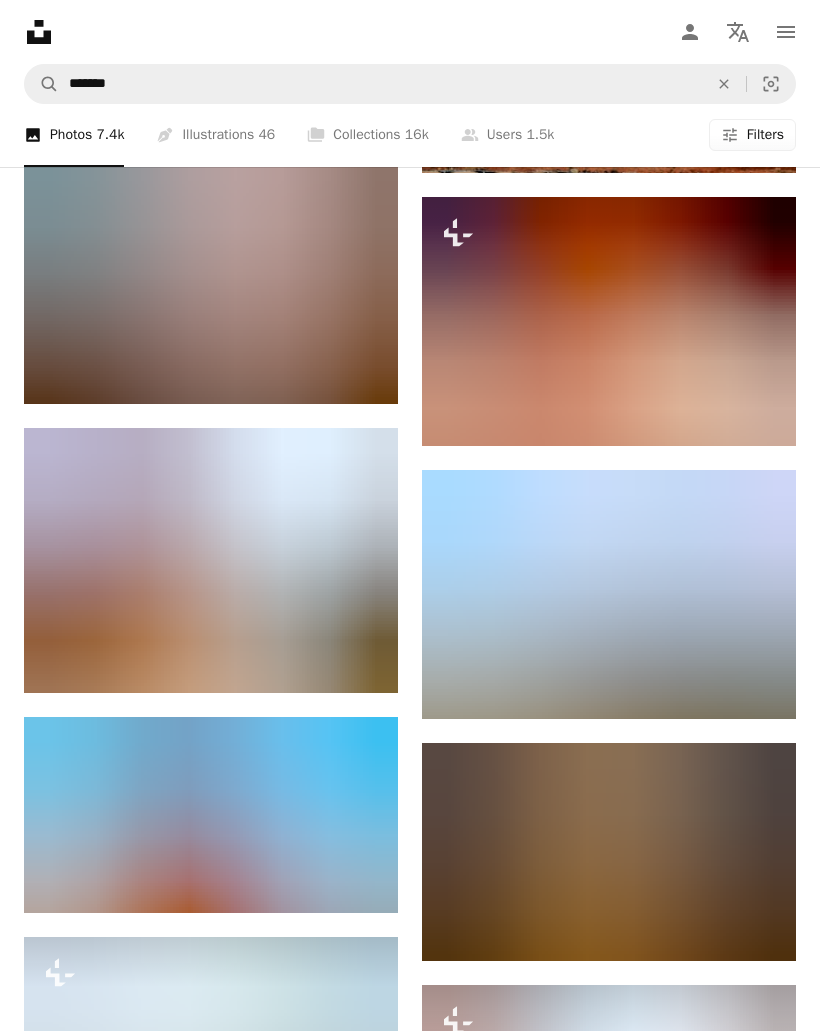 scroll, scrollTop: 2008, scrollLeft: 0, axis: vertical 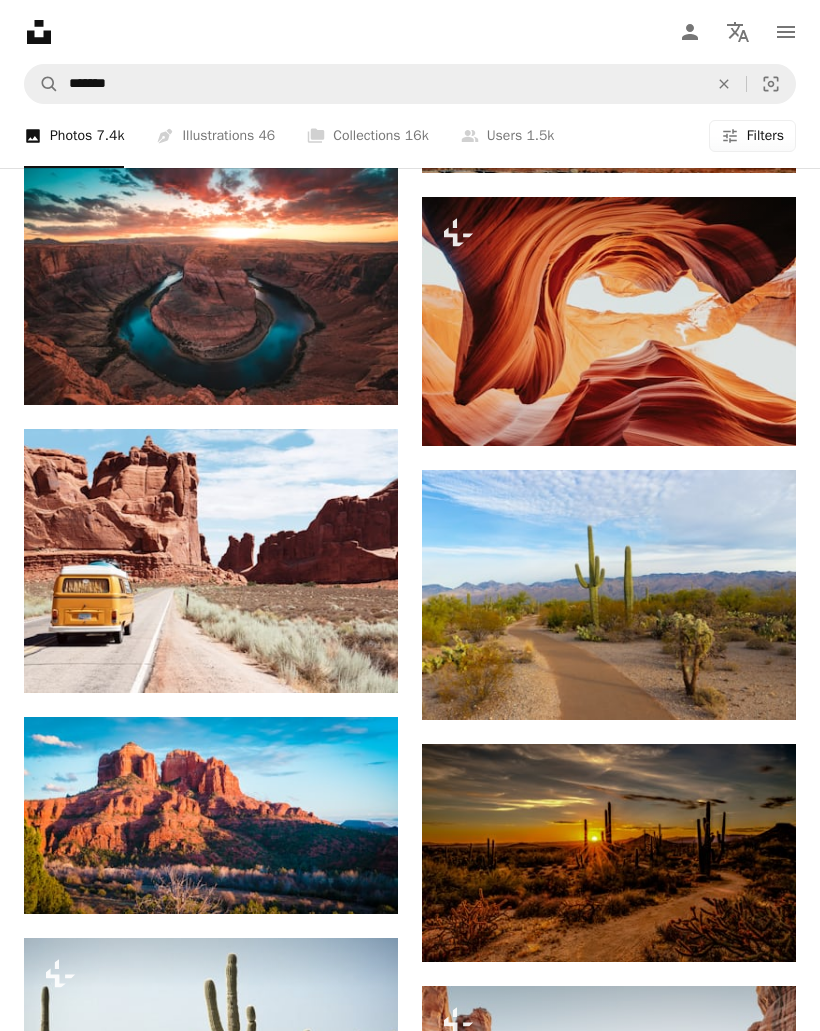 click at bounding box center [609, 595] 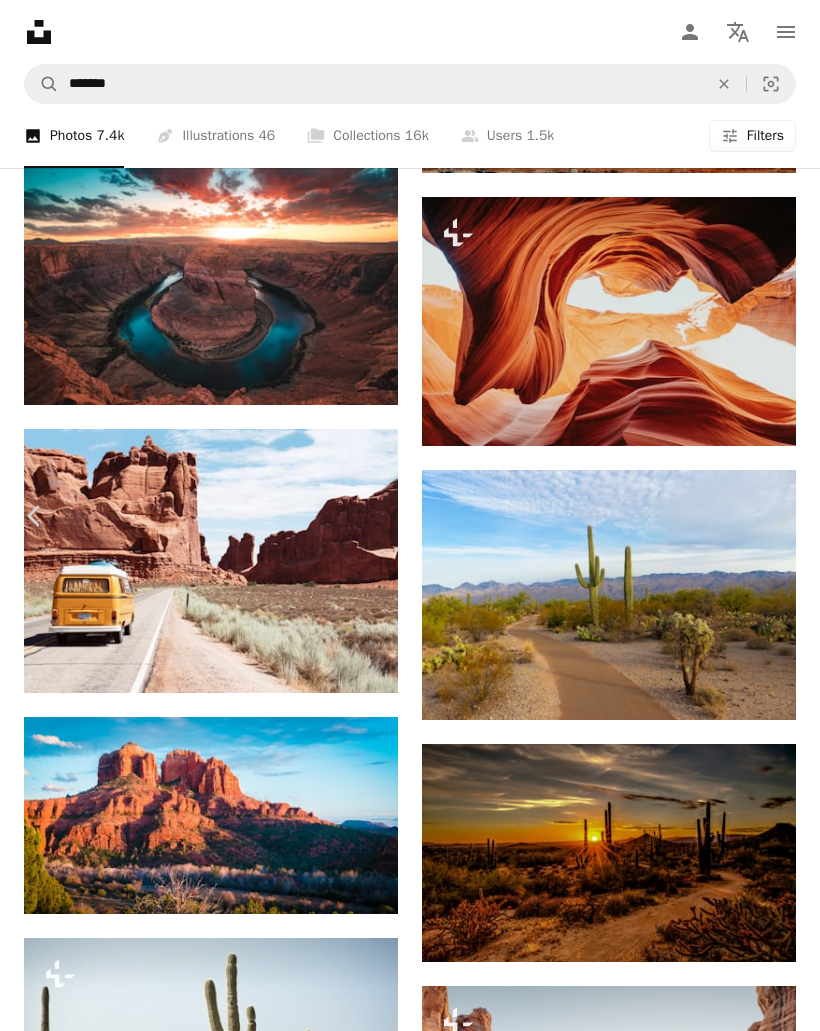 click on "Download free" at bounding box center [621, 3055] 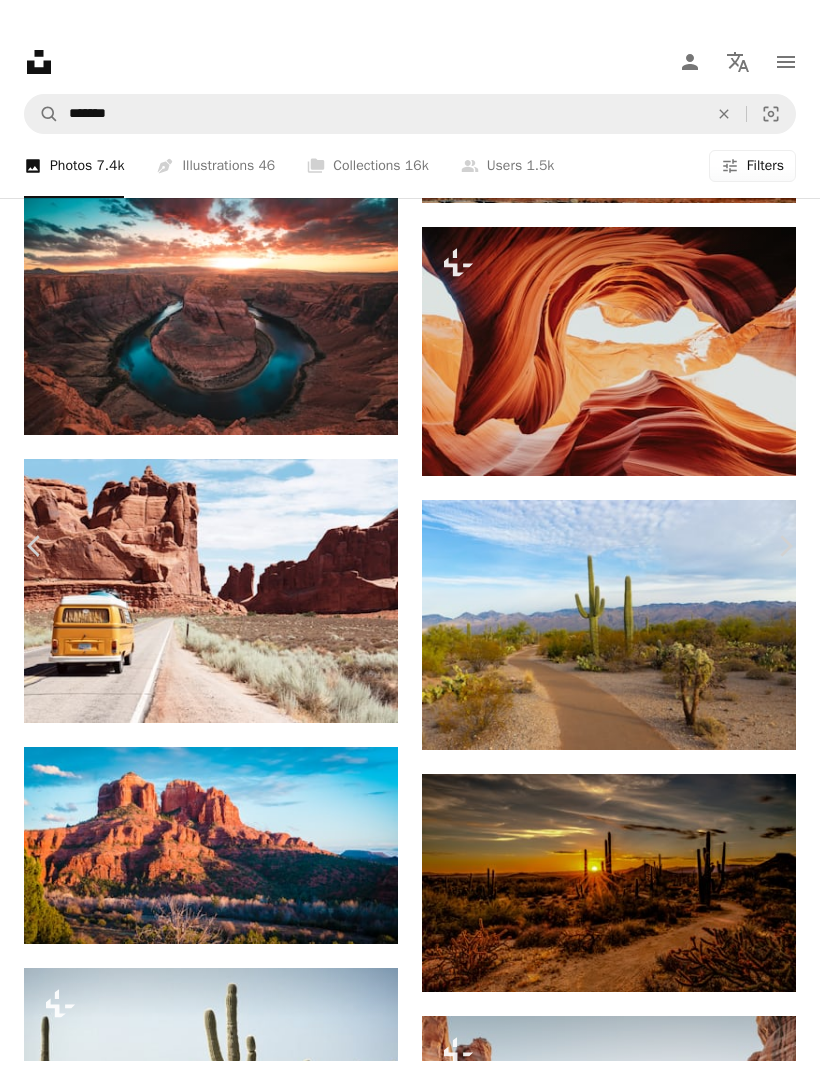 scroll, scrollTop: 95, scrollLeft: 0, axis: vertical 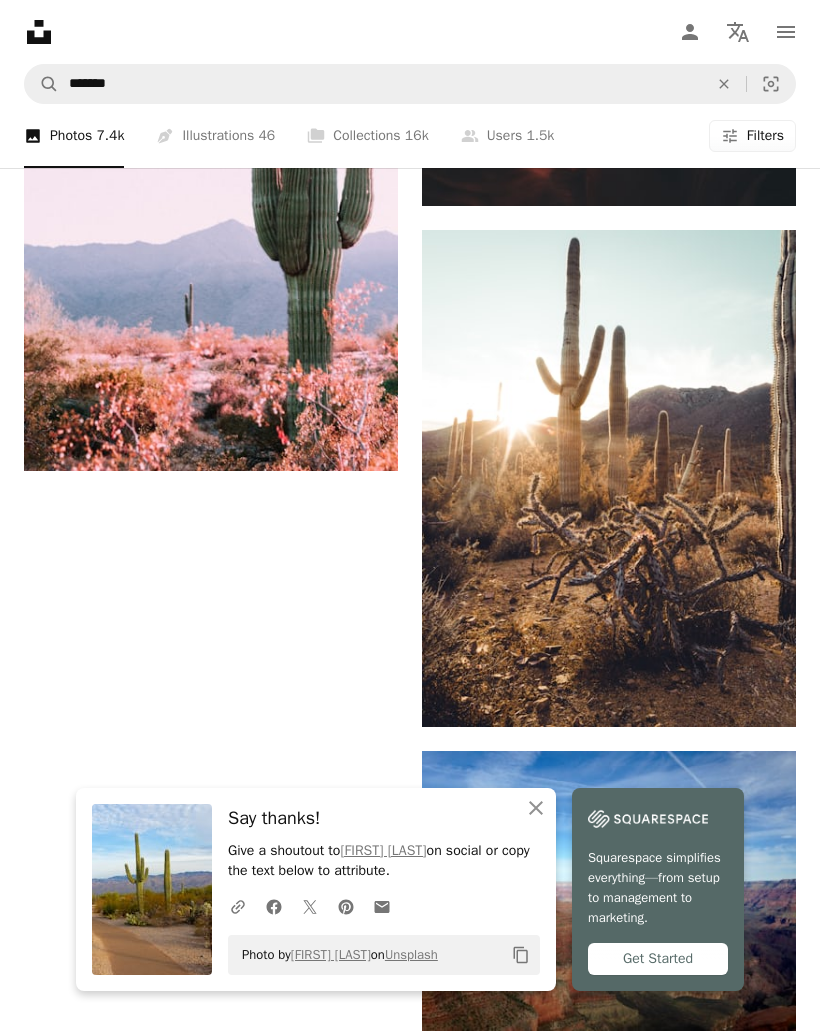 click 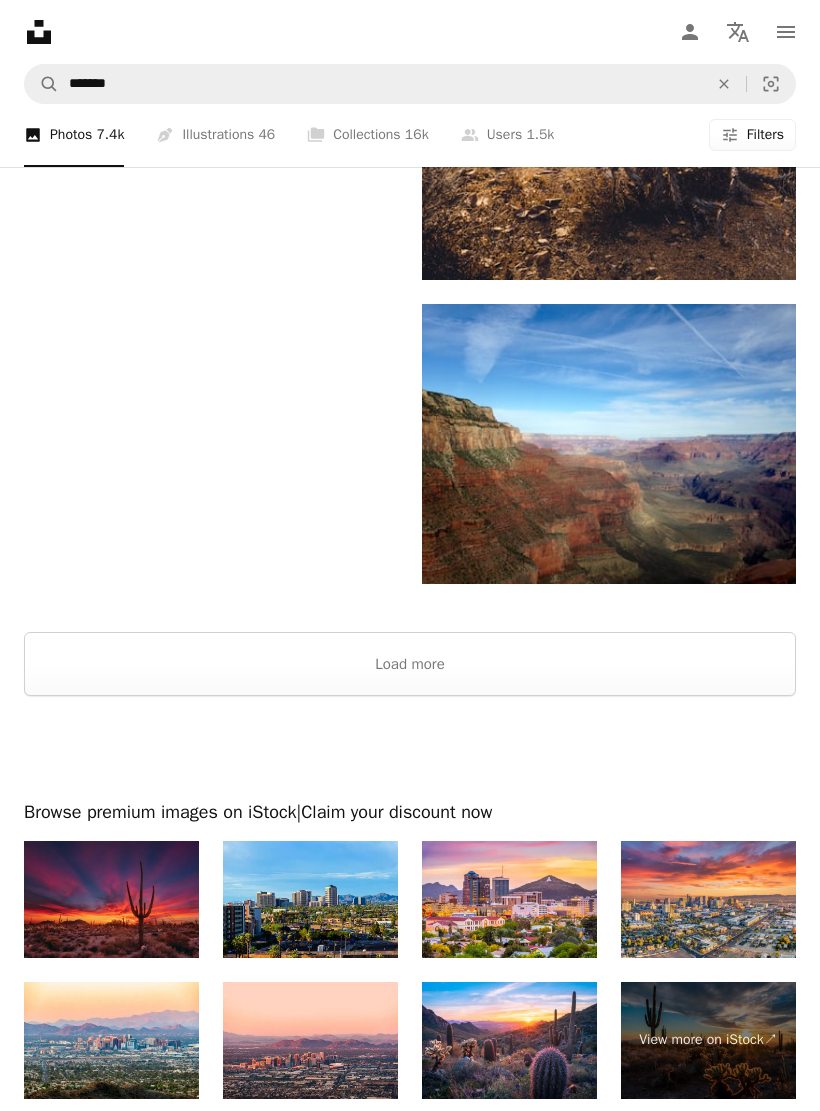 scroll, scrollTop: 3757, scrollLeft: 0, axis: vertical 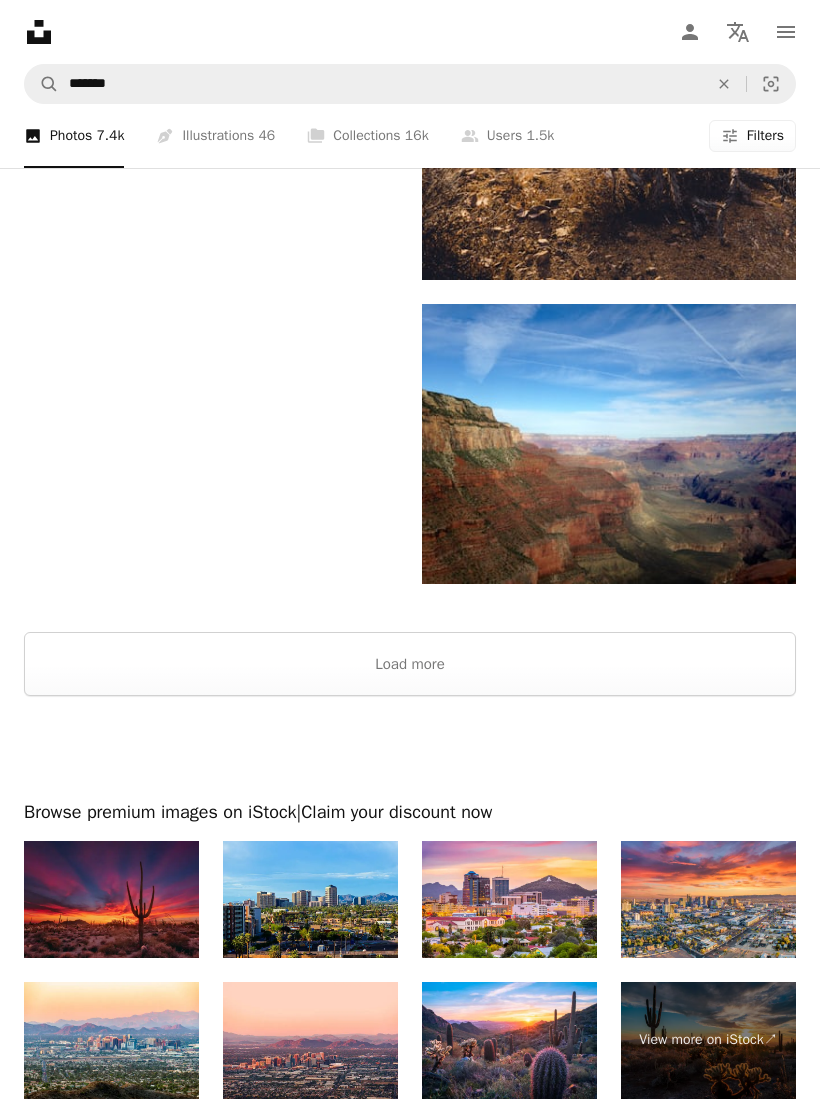 click on "Unsplash logo Unsplash Home A photo Pen Tool A compass A stack of folders Download Person Localization icon navigation menu A magnifying glass ******* An X shape Visual search Get Unsplash+ Log in Submit an image Browse premium images on iStock  |  20% off at iStock  ↗ Browse premium images on iStock 20% off at iStock  ↗ View more  ↗ View more on iStock  ↗ A photo Photos   7.4k Pen Tool Illustrations   46 A stack of folders Collections   16k A group of people Users   1.5k A copyright icon © License Arrow down Aspect ratio Orientation Arrow down Unfold Sort by  Relevance Arrow down Filters Filters Arizona [CITY] [CITY] [STATE] desert arizona desert cactus arizona city grand canyon sedona nature utah scottsdale landscape Plus sign for Unsplash+ A heart A plus sign Getty Images For  Unsplash+ A lock   Download A heart A plus sign [FIRST] Arrow pointing down Plus sign for Unsplash+ A heart A plus sign Getty Images For  Unsplash+ A lock   Download A heart A plus sign [FIRST] A heart For" at bounding box center [410, -1249] 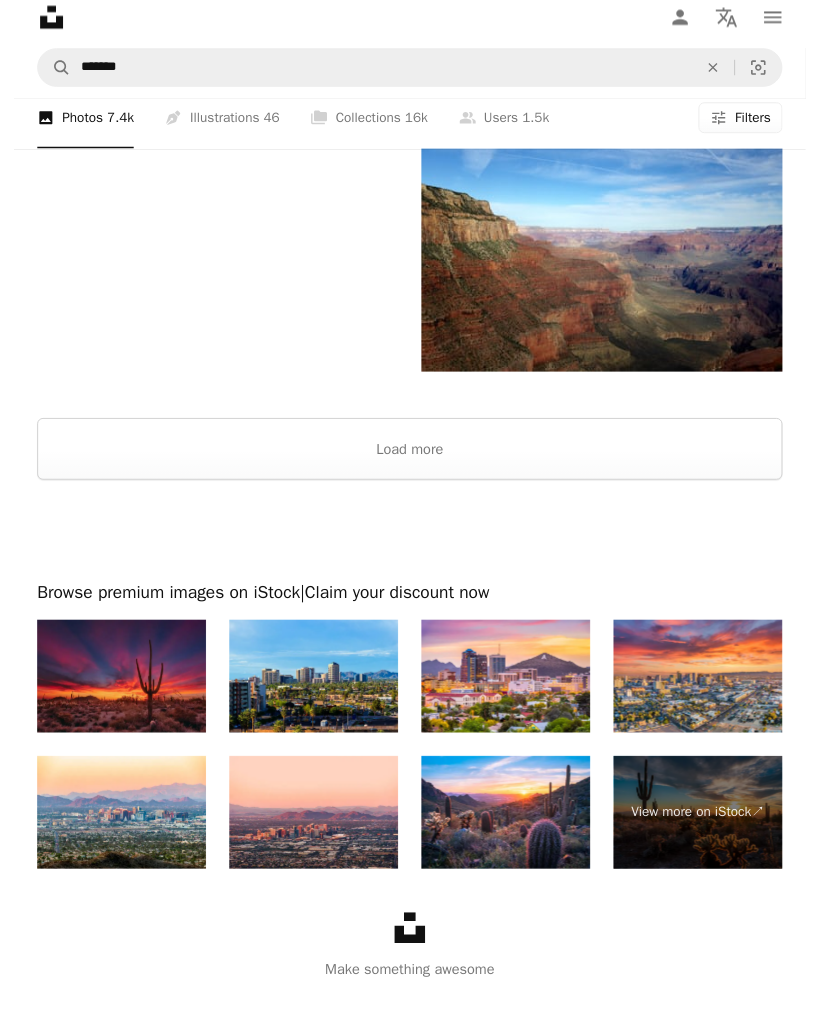scroll, scrollTop: 3979, scrollLeft: 0, axis: vertical 